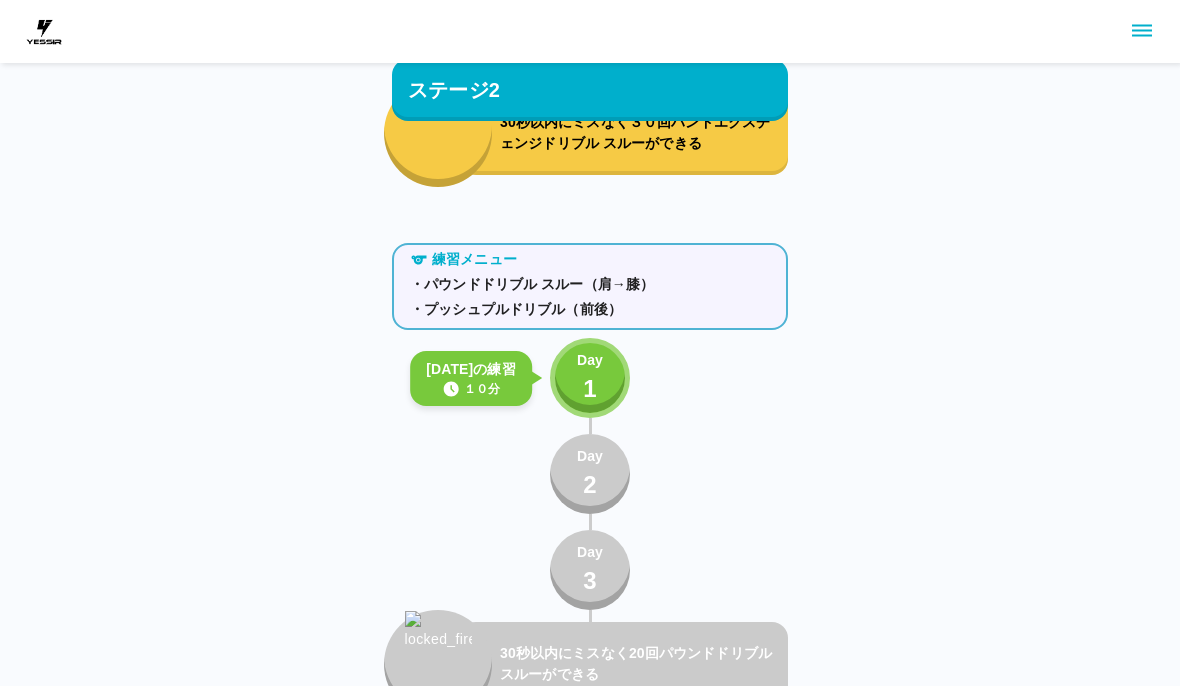 scroll, scrollTop: 2135, scrollLeft: 0, axis: vertical 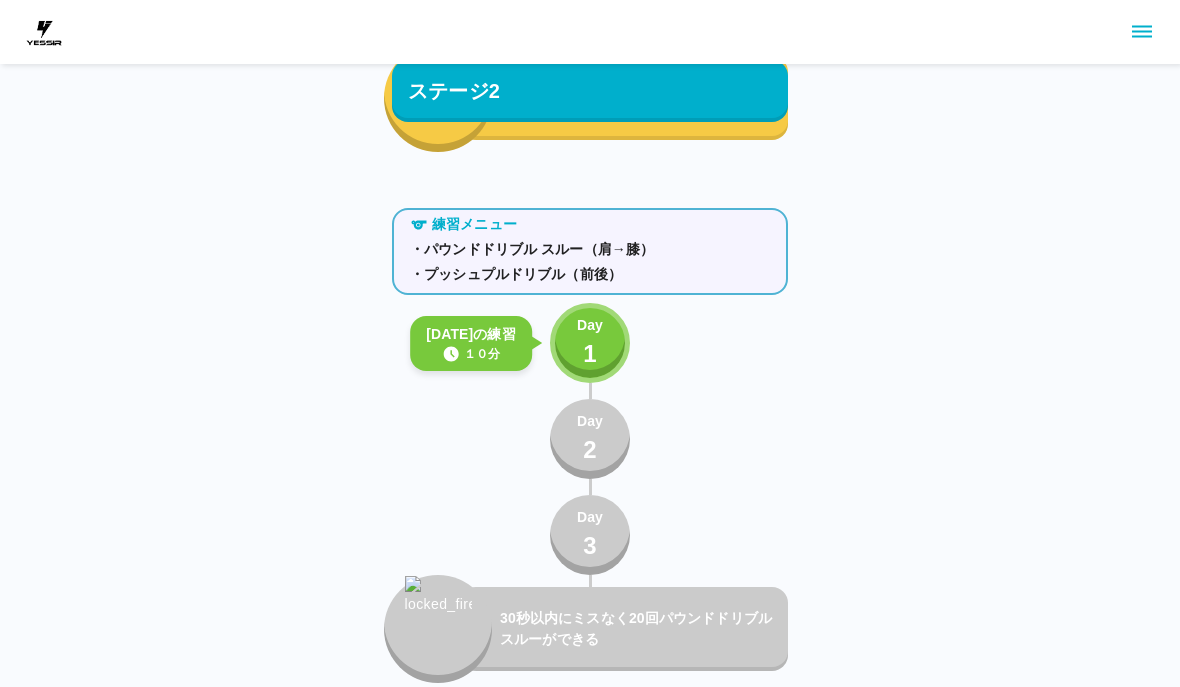 click on "Day 1" at bounding box center (590, 343) 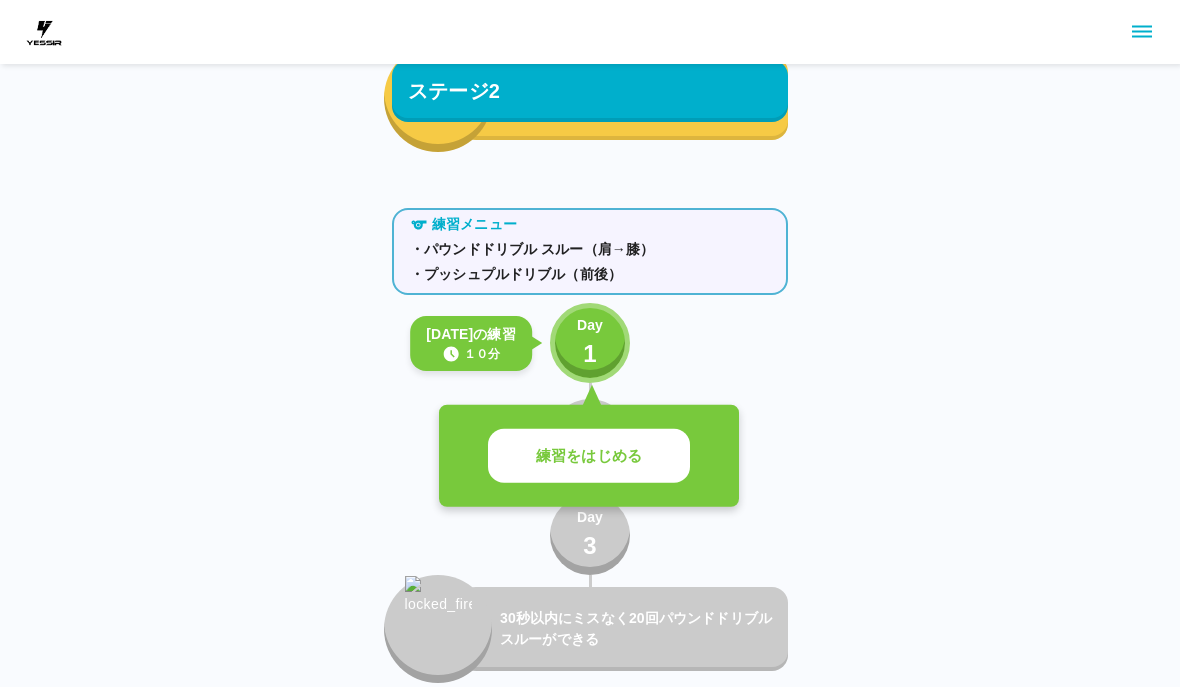 click on "練習をはじめる" at bounding box center [589, 456] 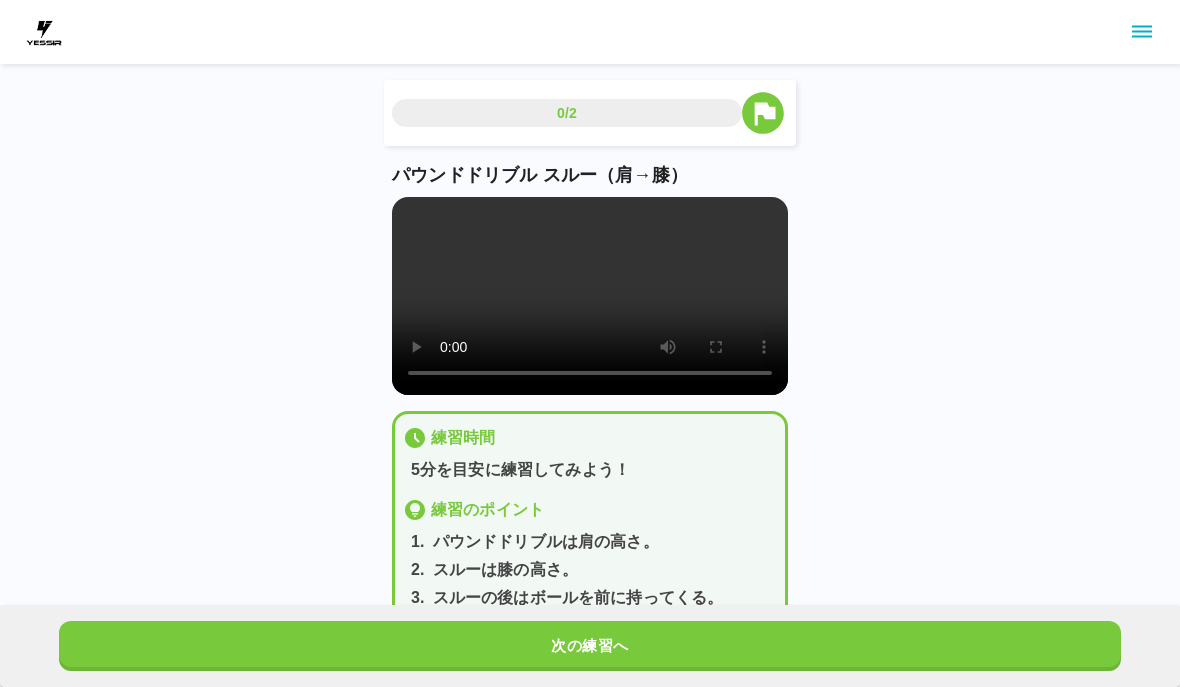 click on "次の練習へ" at bounding box center [590, 646] 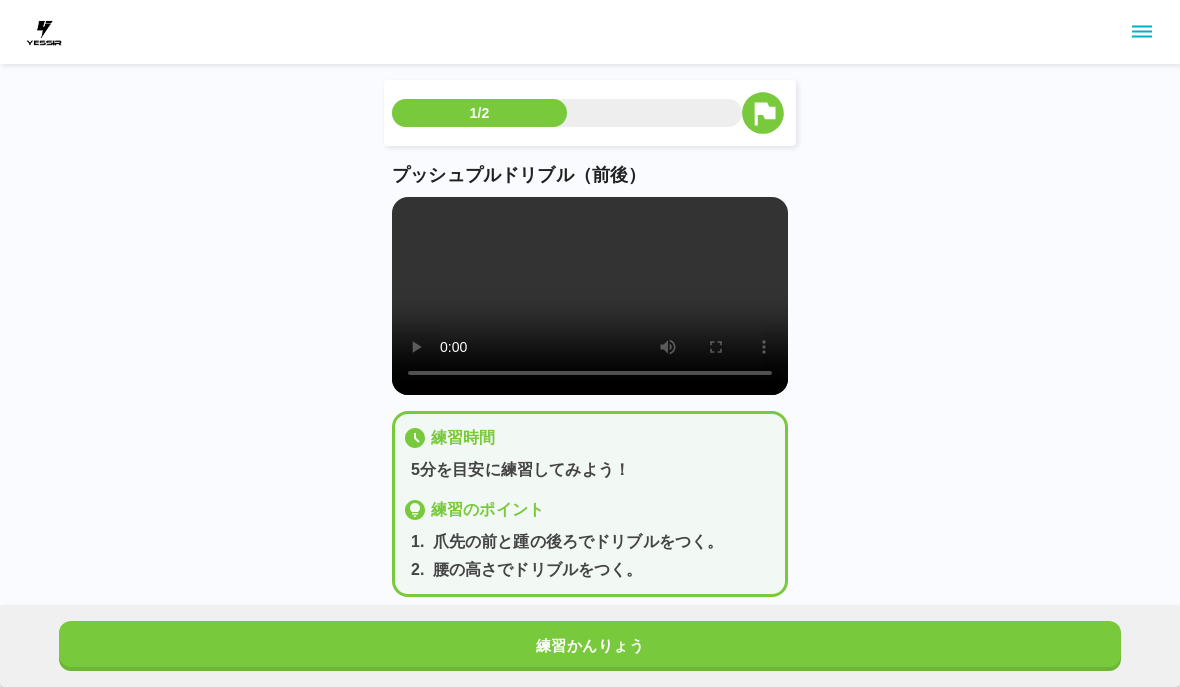 click on "練習かんりょう" at bounding box center [590, 646] 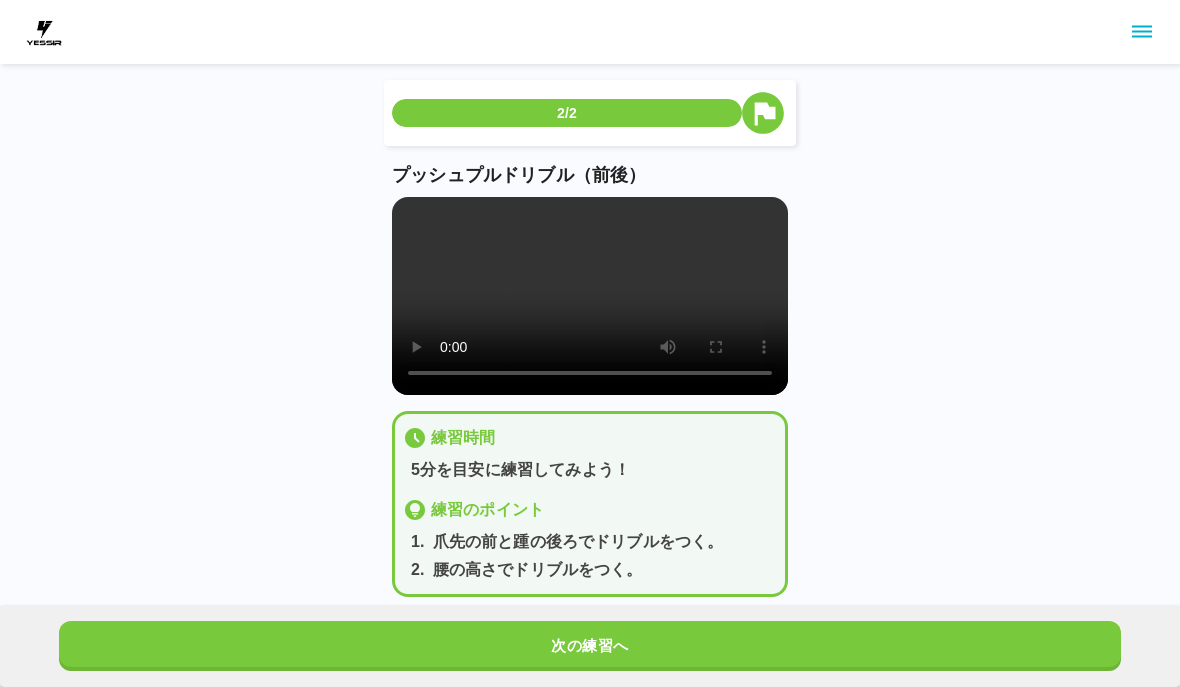 click on "次の練習へ" at bounding box center (590, 646) 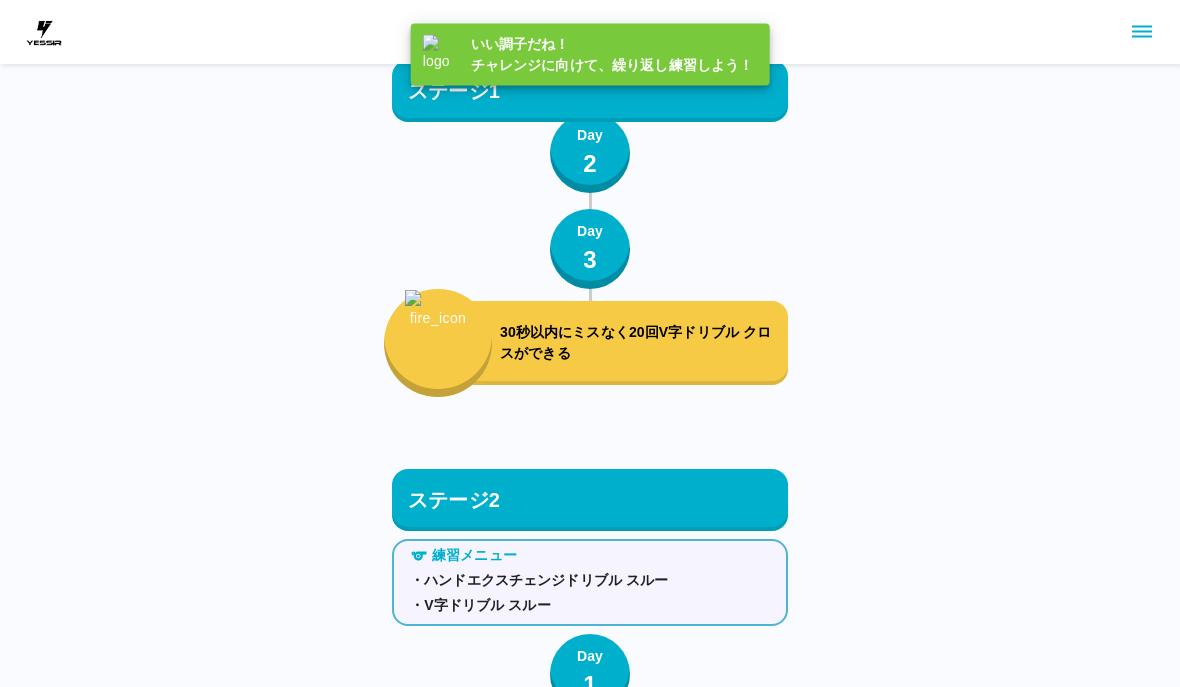 scroll, scrollTop: 2135, scrollLeft: 0, axis: vertical 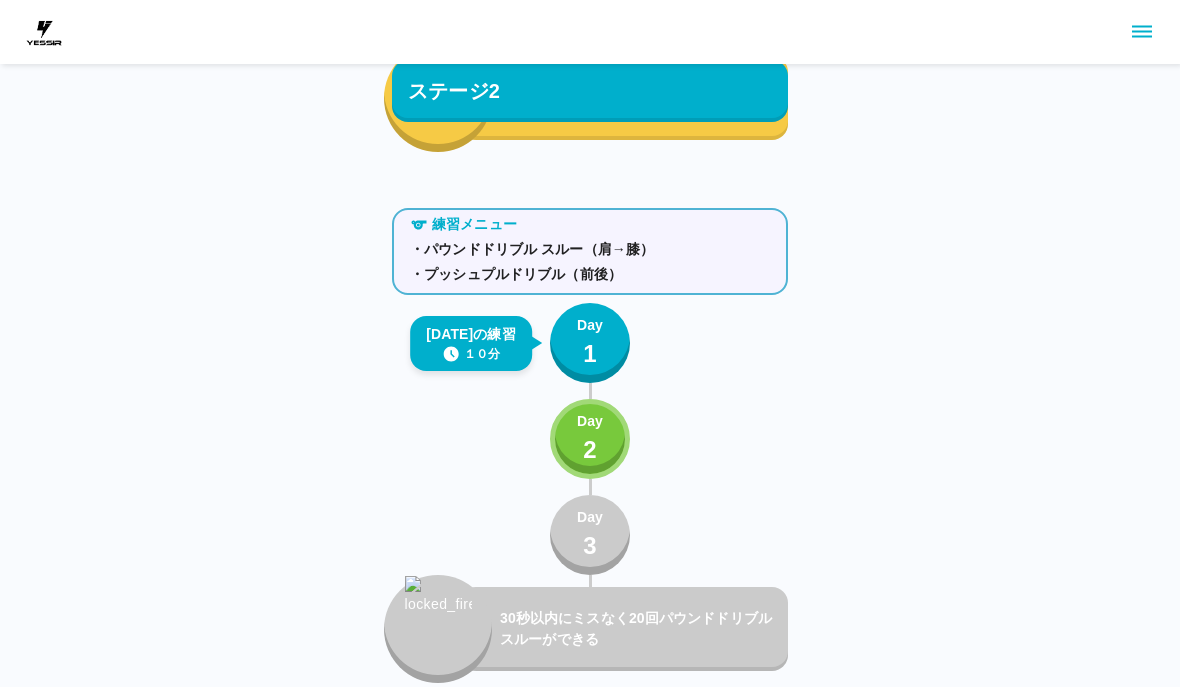 click on "練習メニュー ・パウンドドリブル スルー（肩→膝） ・プッシュプルドリブル（前後） [DATE]の練習 １０分 Day 1 Day 2 Day 3 30秒以内にミスなく20回パウンドドリブル スルーができる" at bounding box center (590, 441) 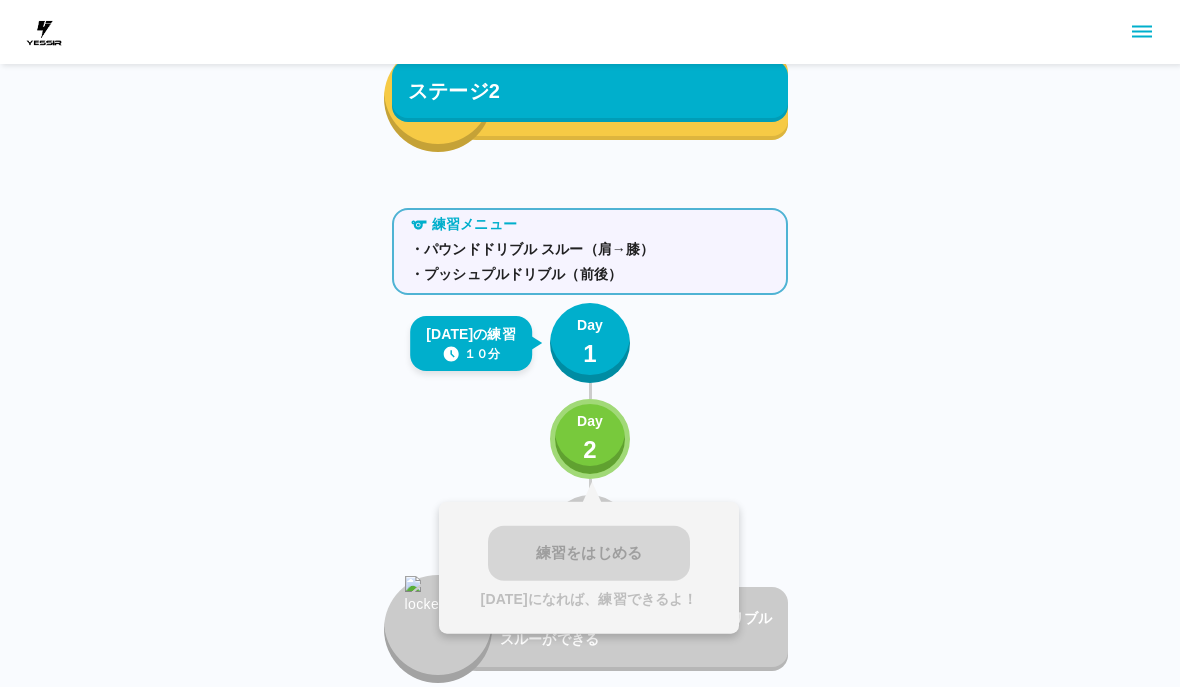 click on "・パウンドドリブル スルー（肩→膝） ・プッシュプルドリブル（前後）" at bounding box center (590, 262) 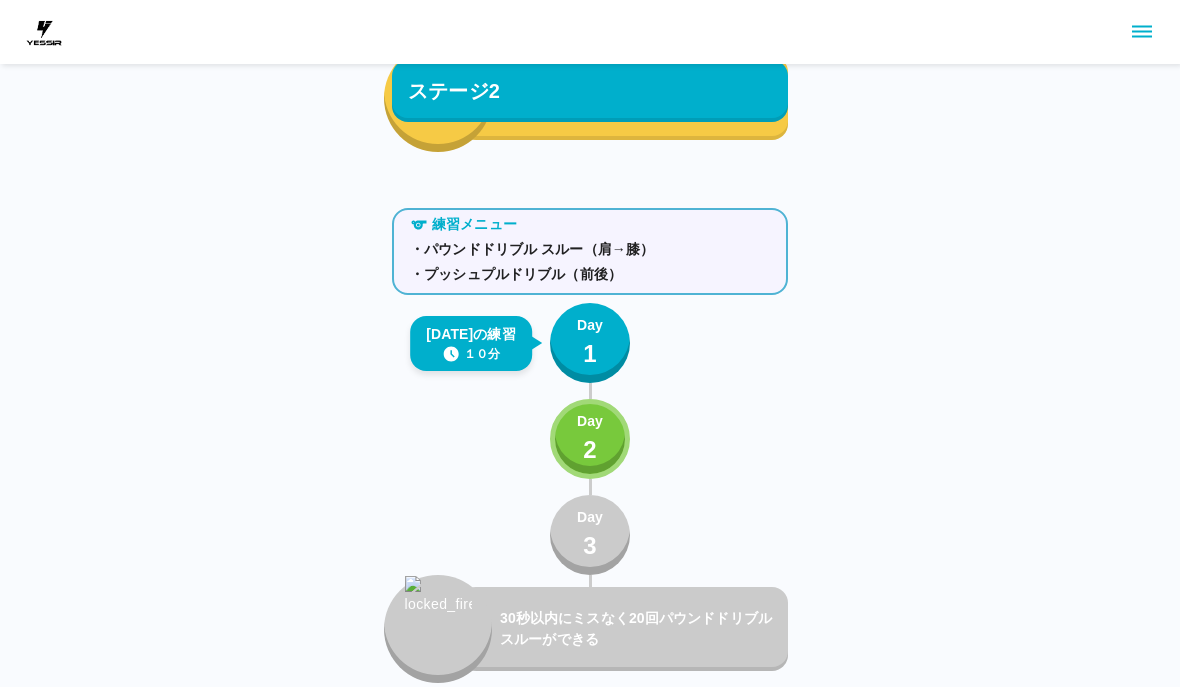 click on "Day 1" at bounding box center (590, 343) 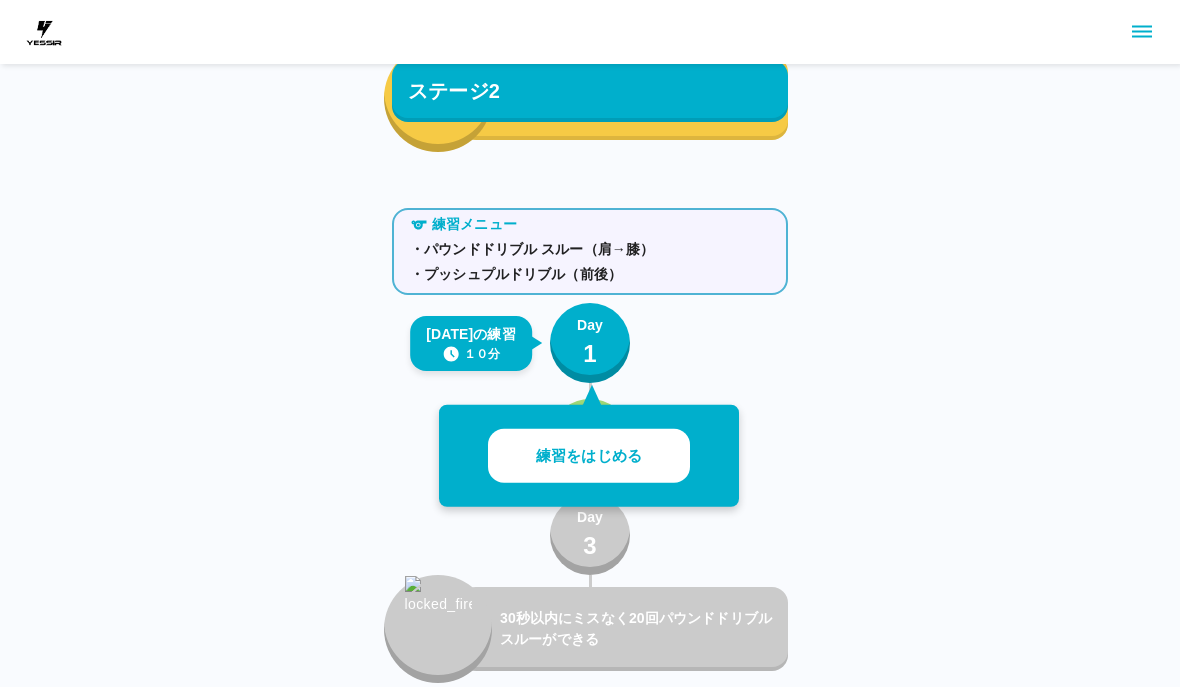 click on "練習をはじめる" at bounding box center [589, 456] 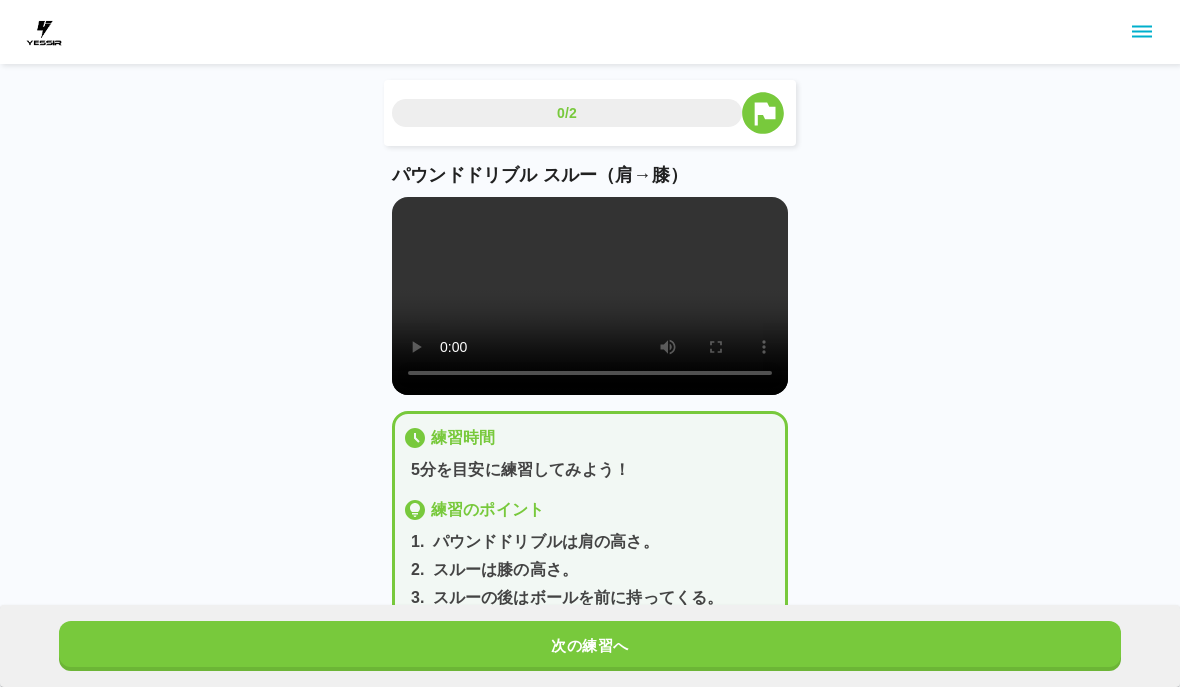click at bounding box center [590, 296] 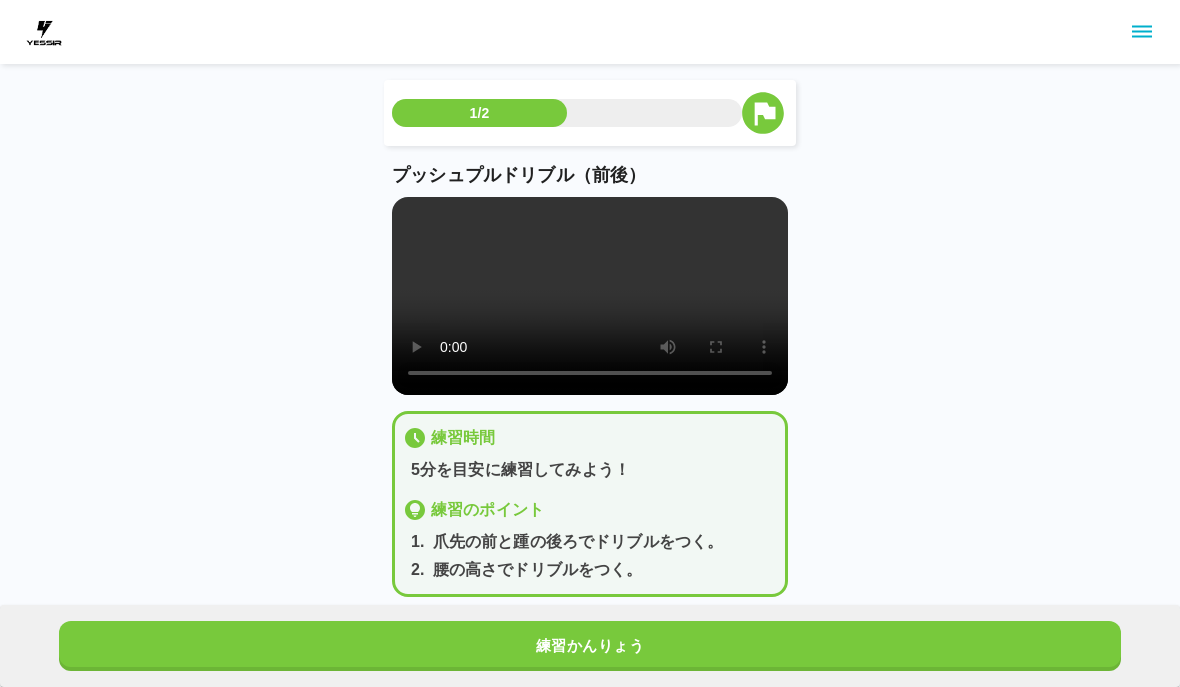 click at bounding box center (590, 296) 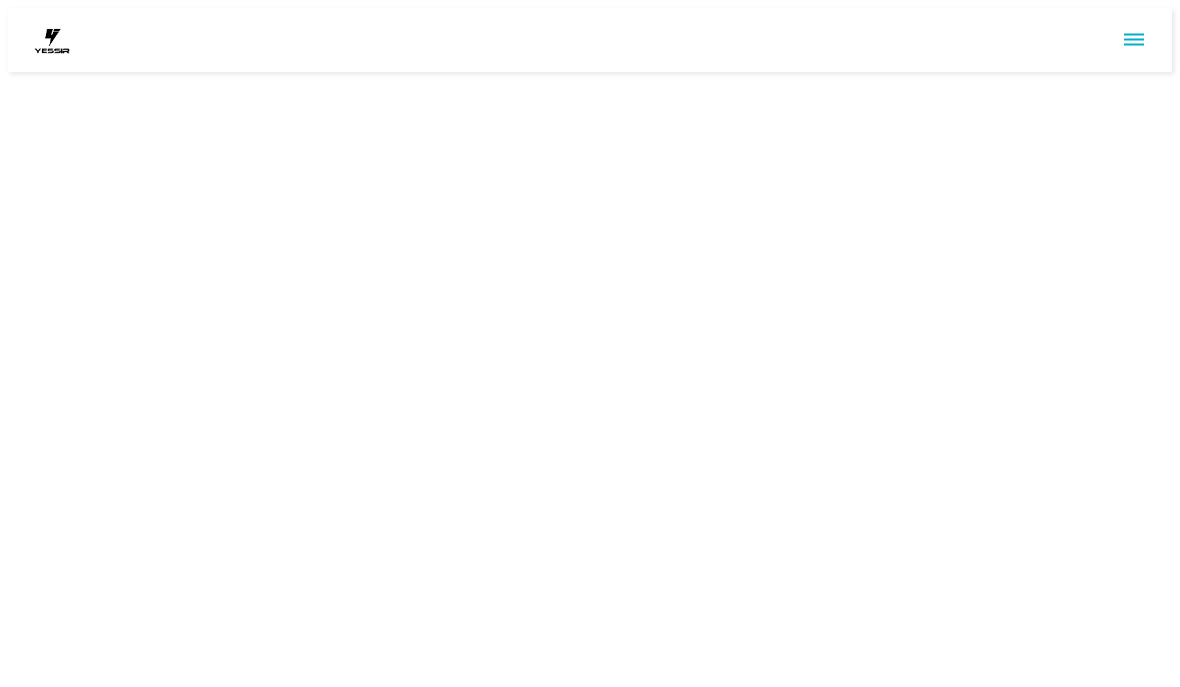 scroll, scrollTop: 1, scrollLeft: 0, axis: vertical 